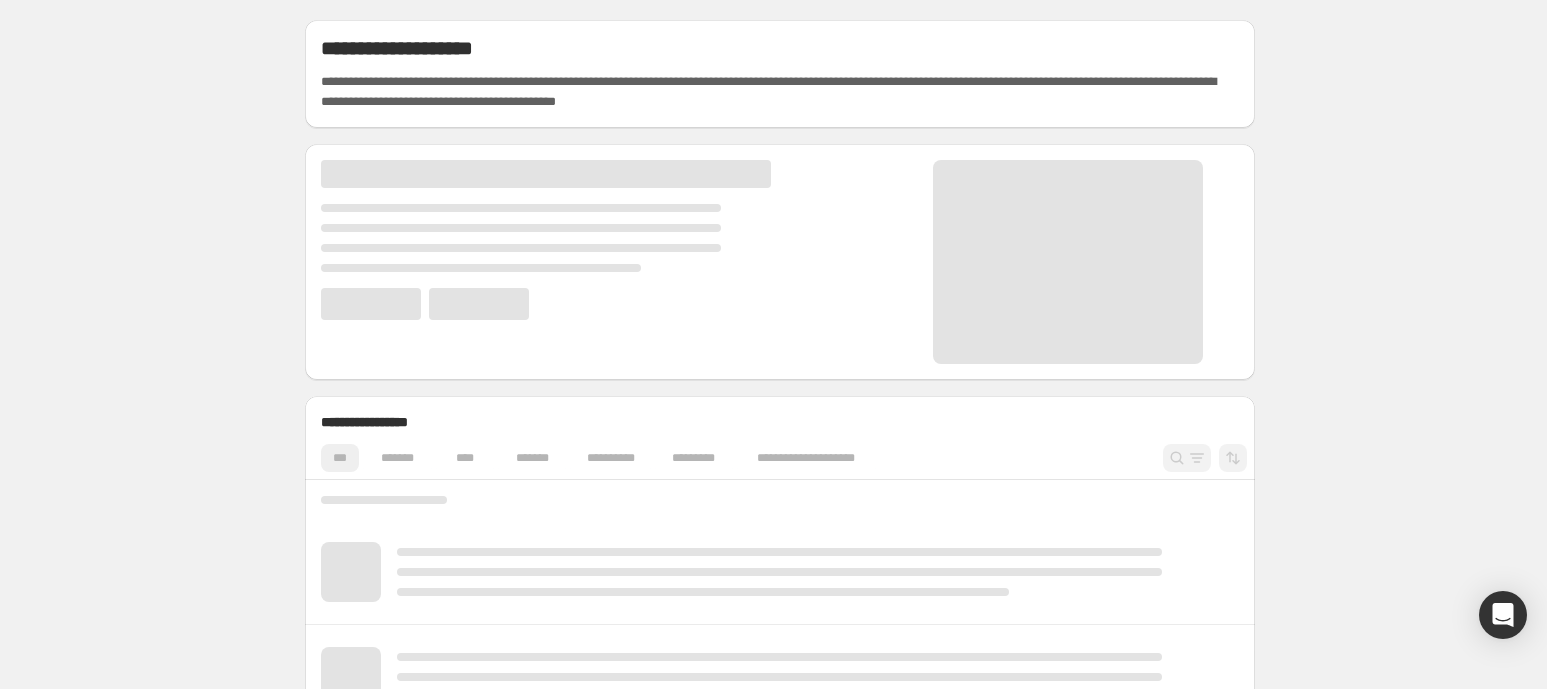 scroll, scrollTop: 0, scrollLeft: 0, axis: both 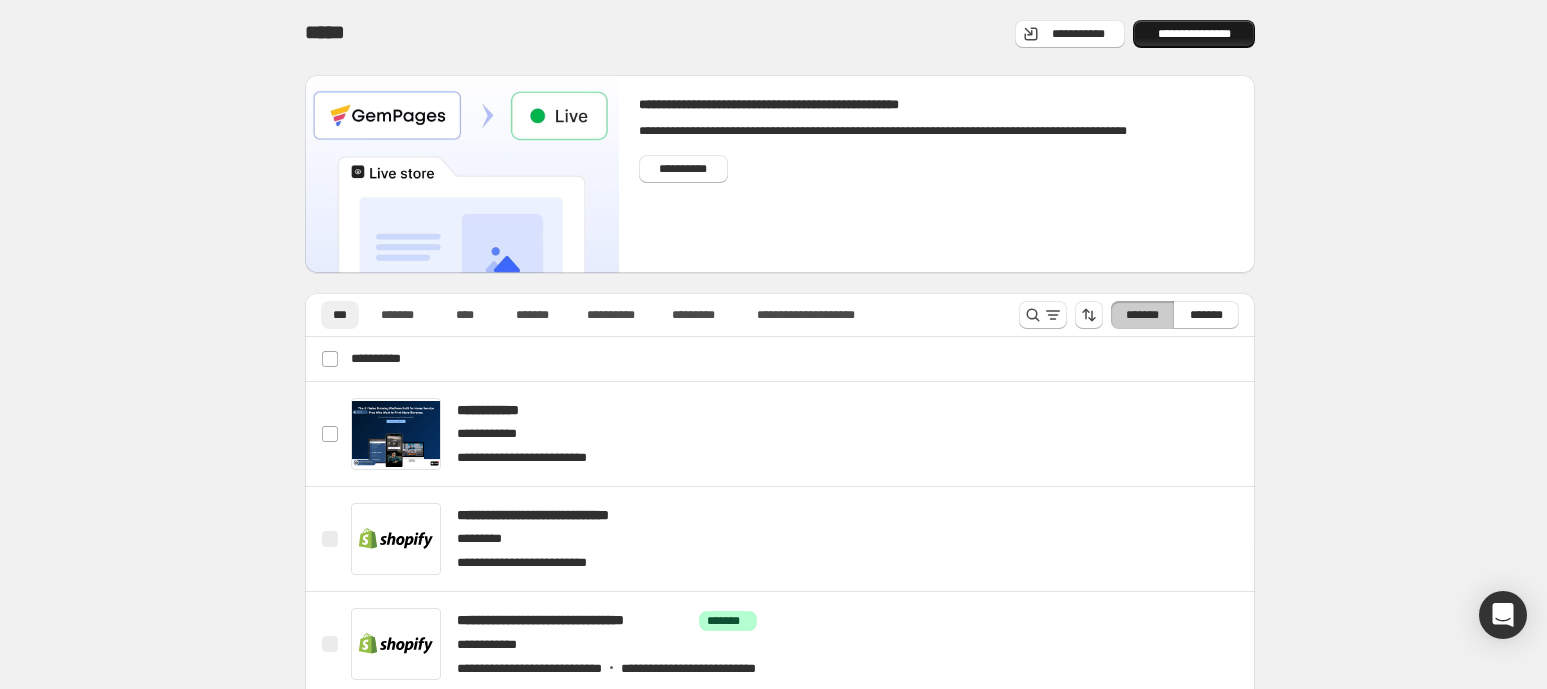 click on "**********" at bounding box center (1194, 34) 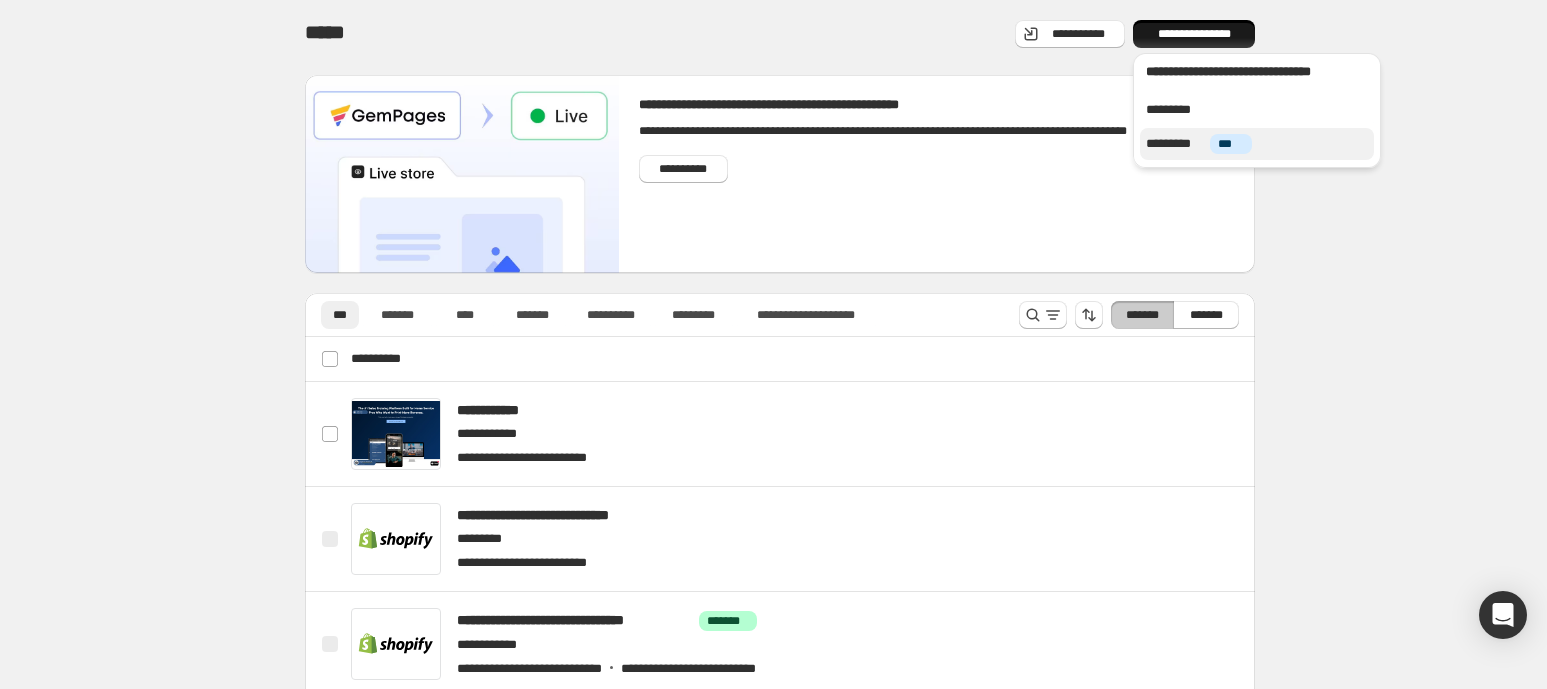 click on "*********" at bounding box center (1175, 144) 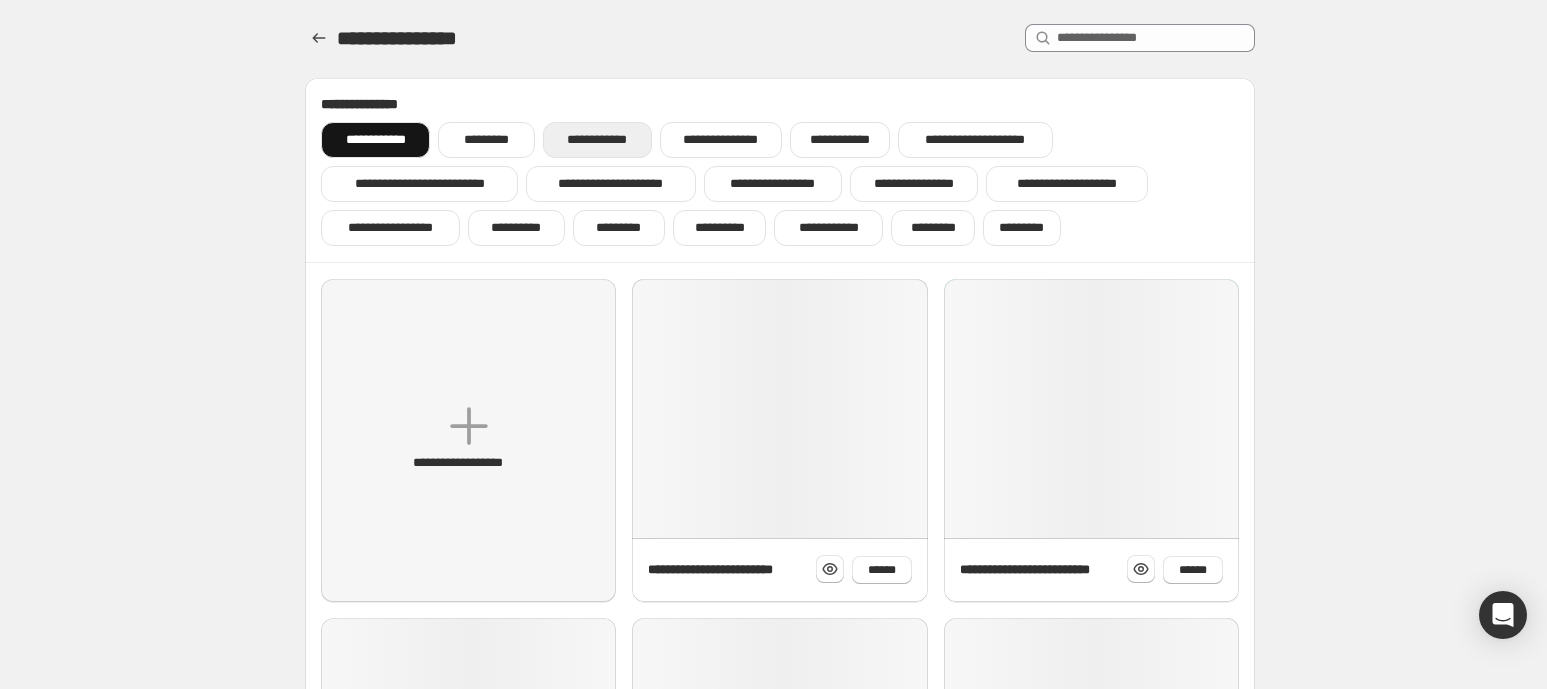 click on "**********" at bounding box center [597, 140] 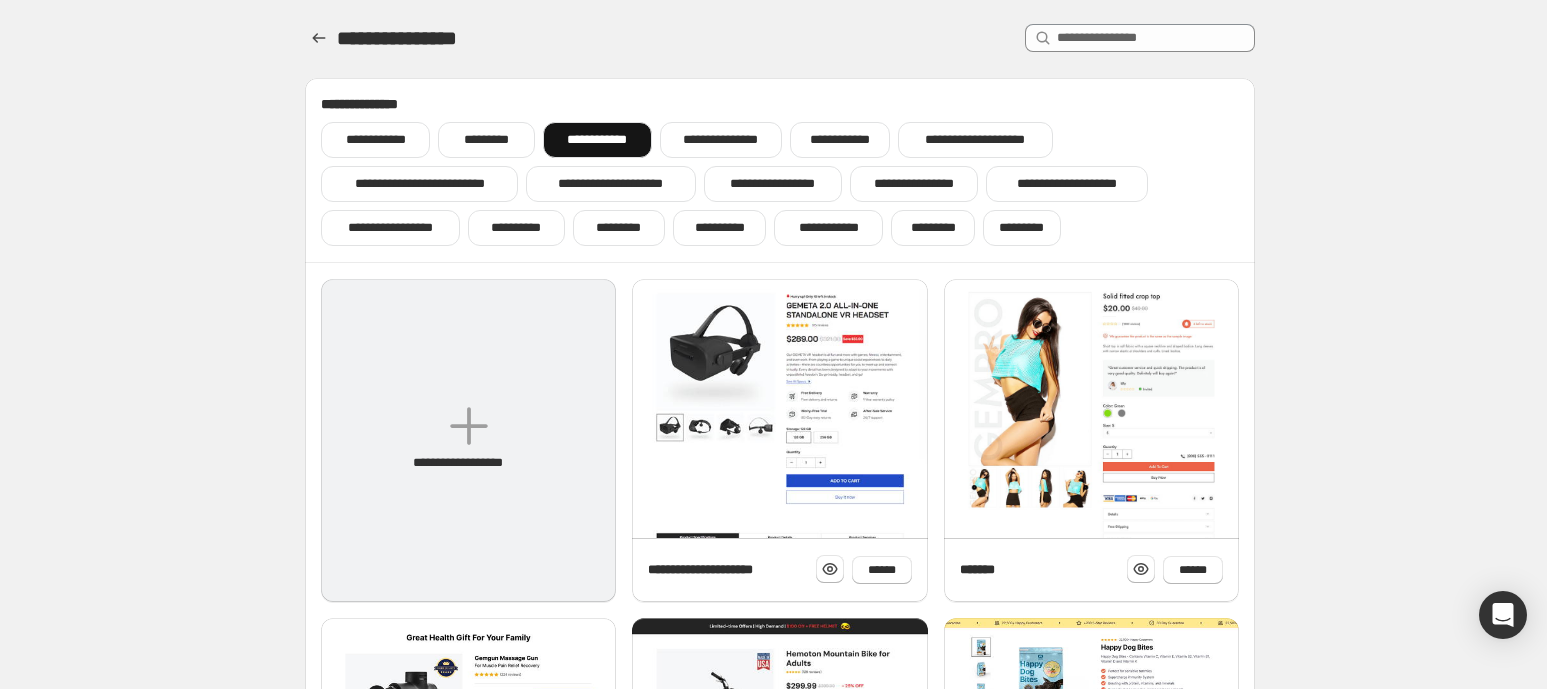 click on "**********" at bounding box center (468, 440) 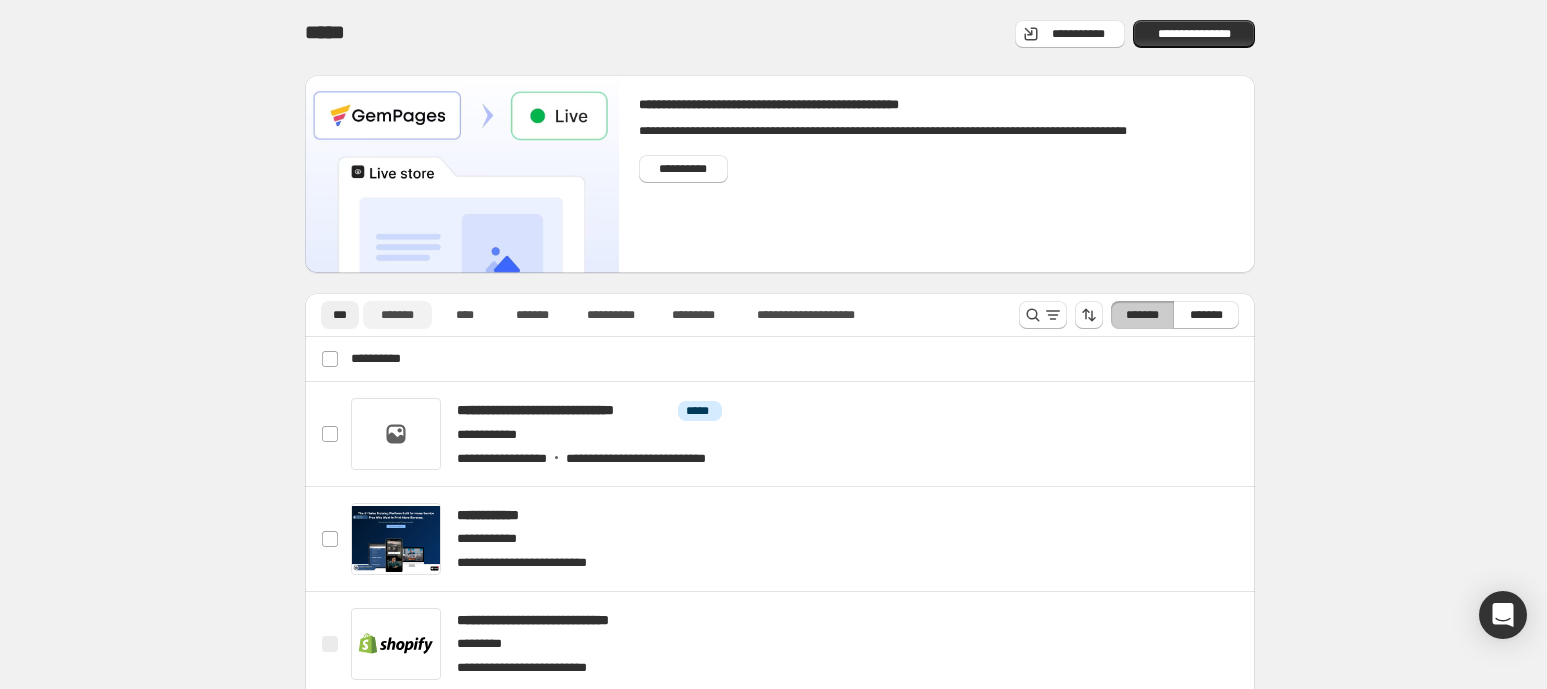 scroll, scrollTop: 125, scrollLeft: 0, axis: vertical 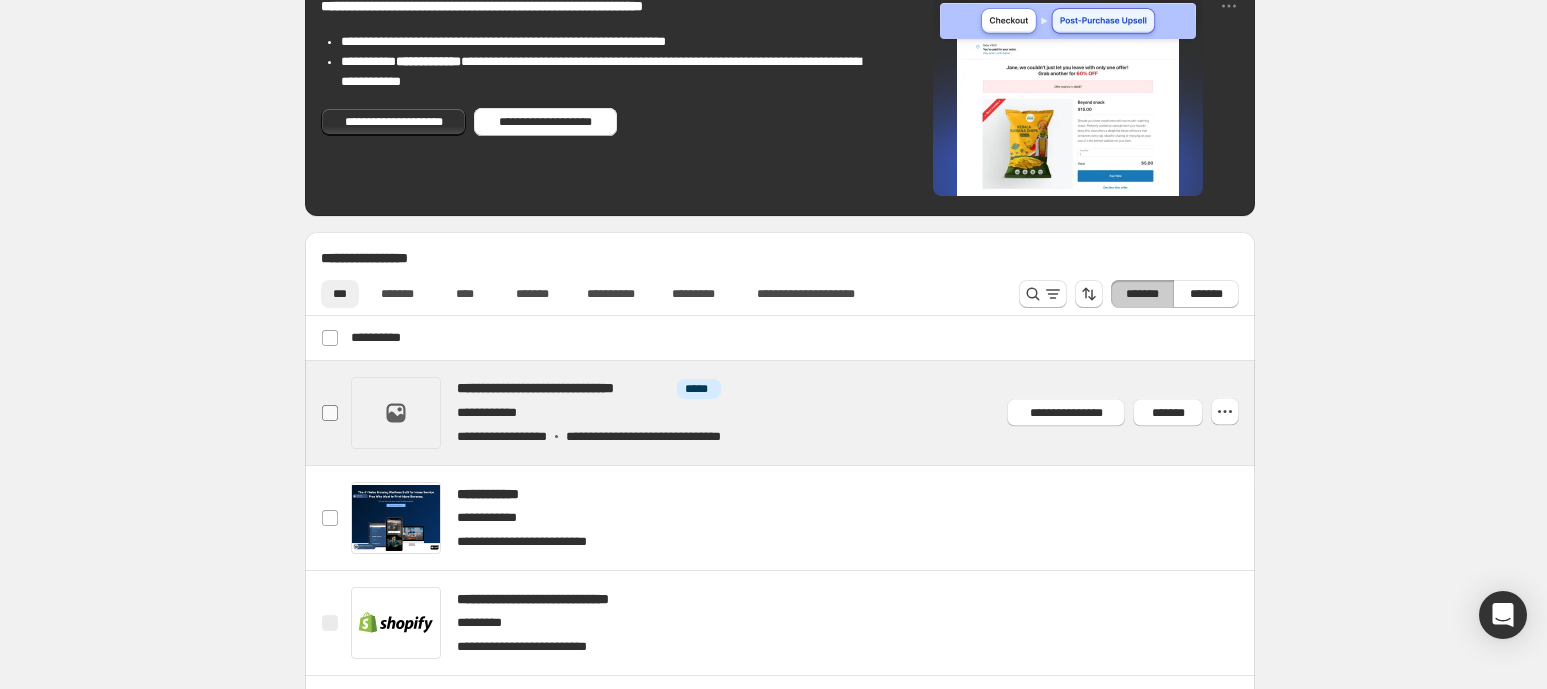 click on "**********" at bounding box center [330, 413] 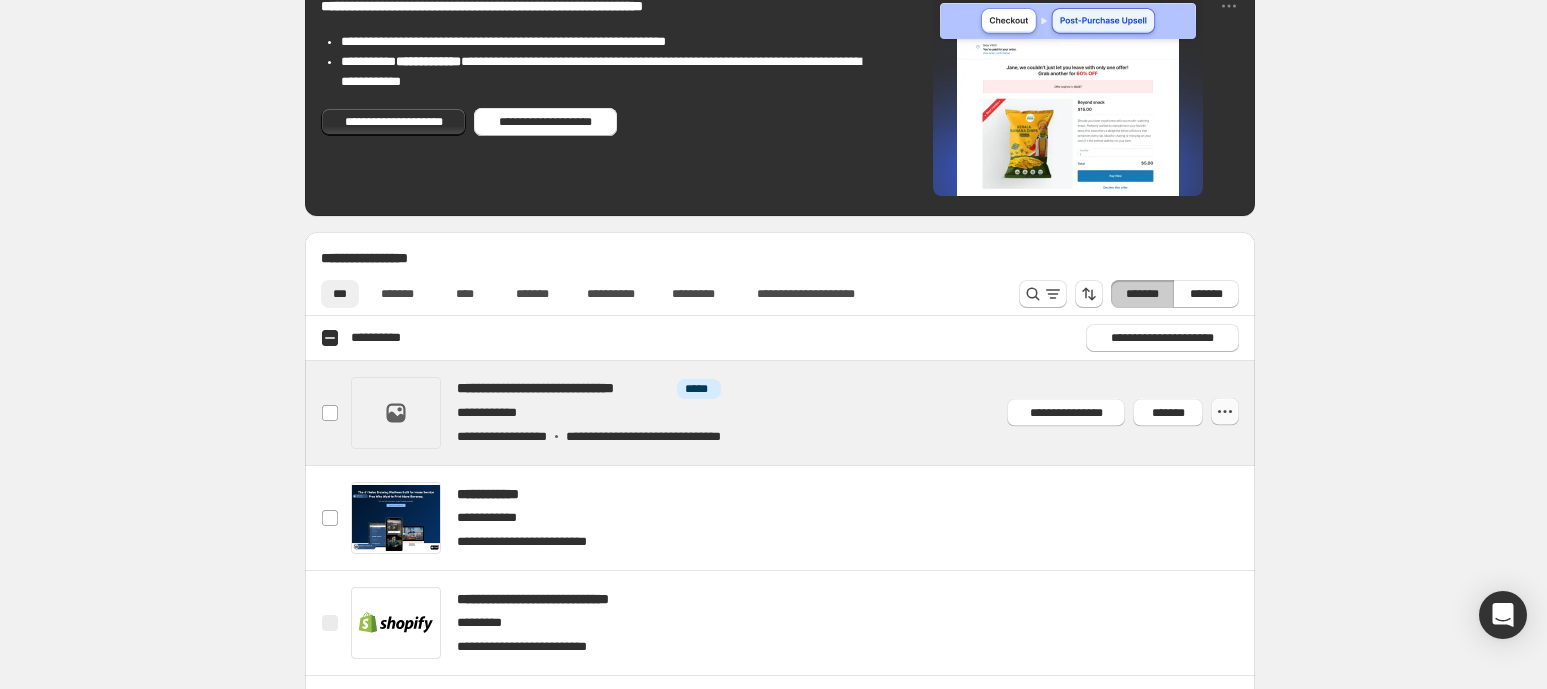 click 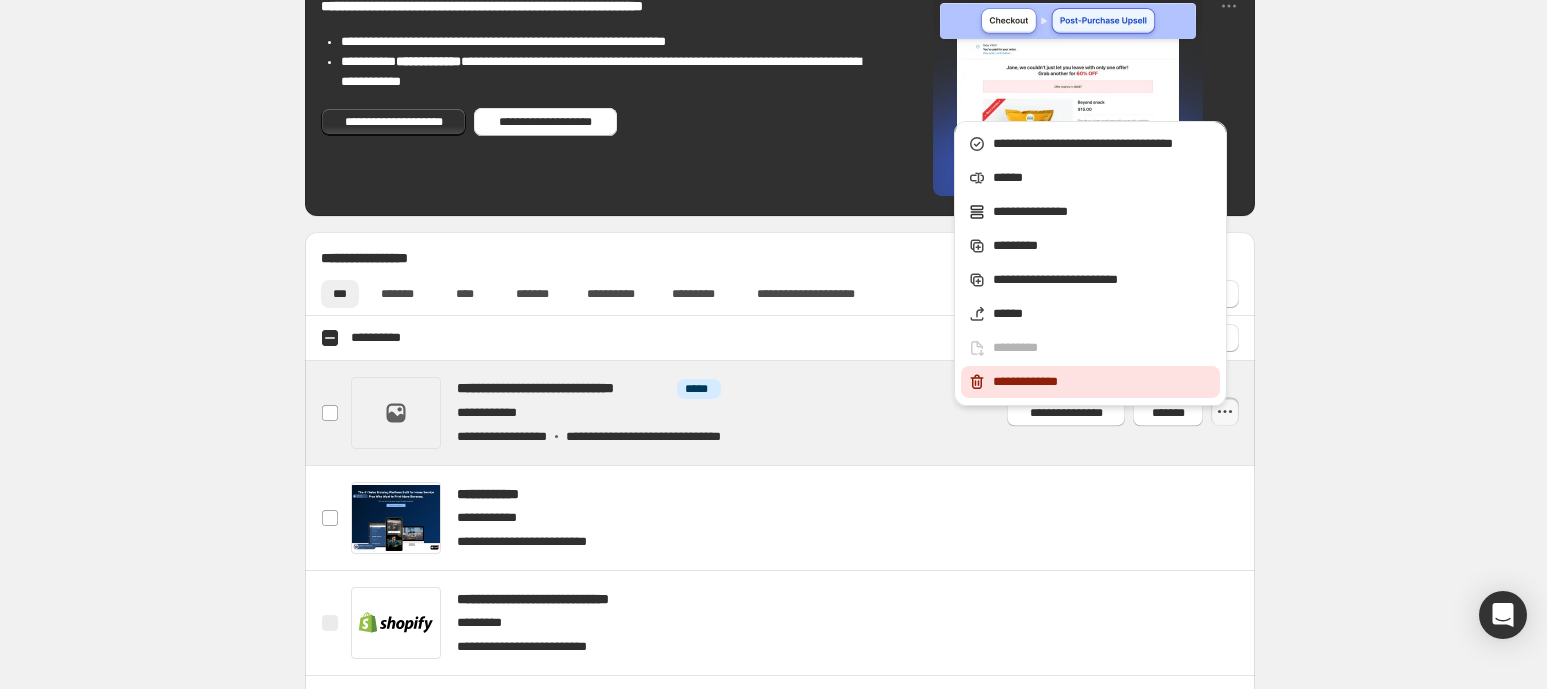 click on "**********" at bounding box center (1103, 382) 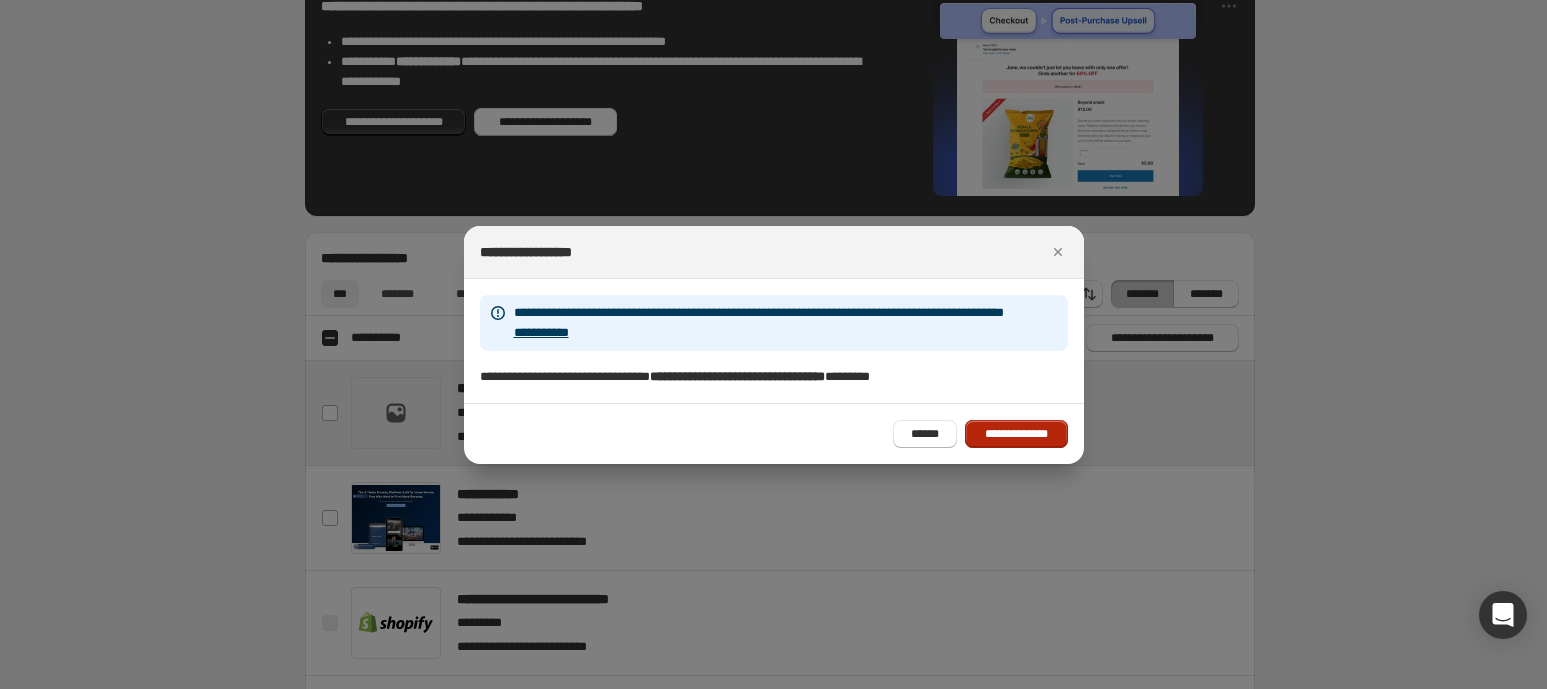 click on "**********" at bounding box center [1016, 434] 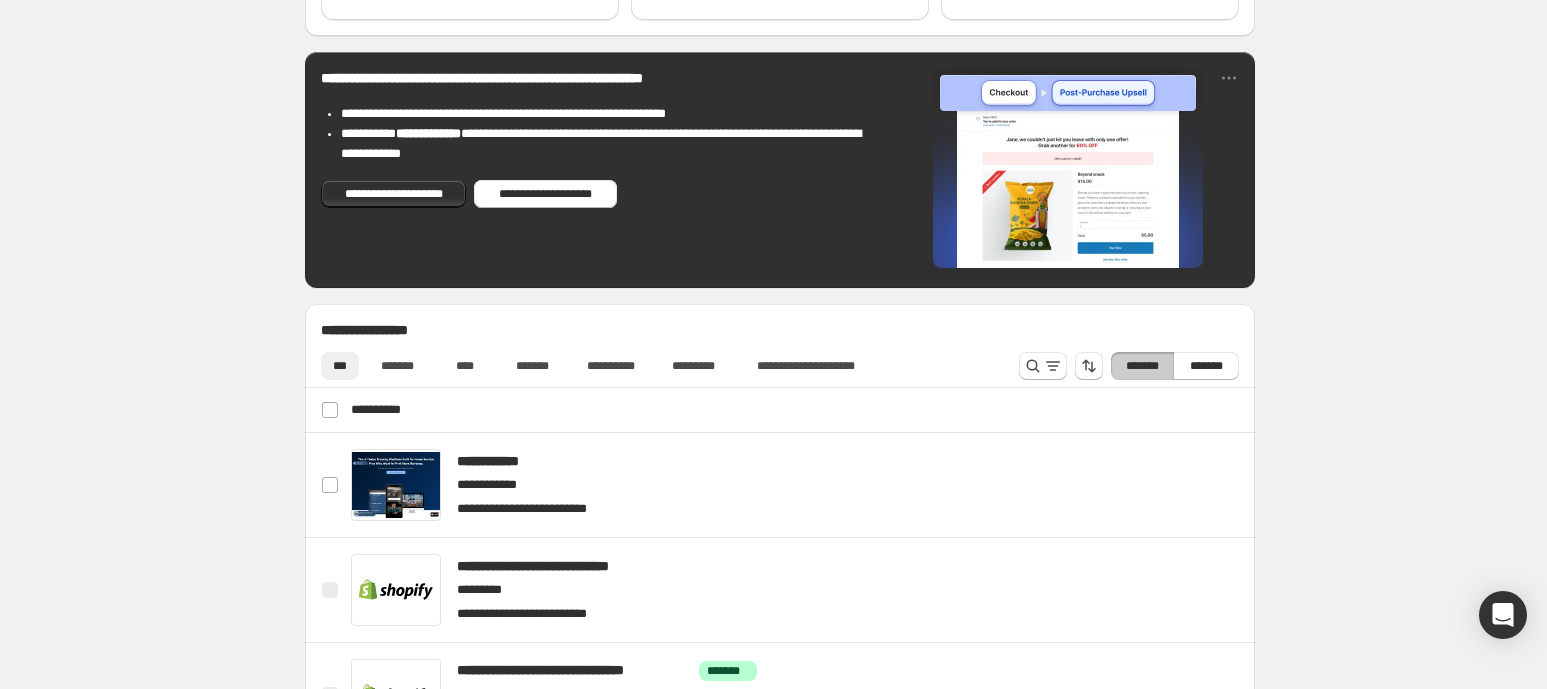 scroll, scrollTop: 500, scrollLeft: 0, axis: vertical 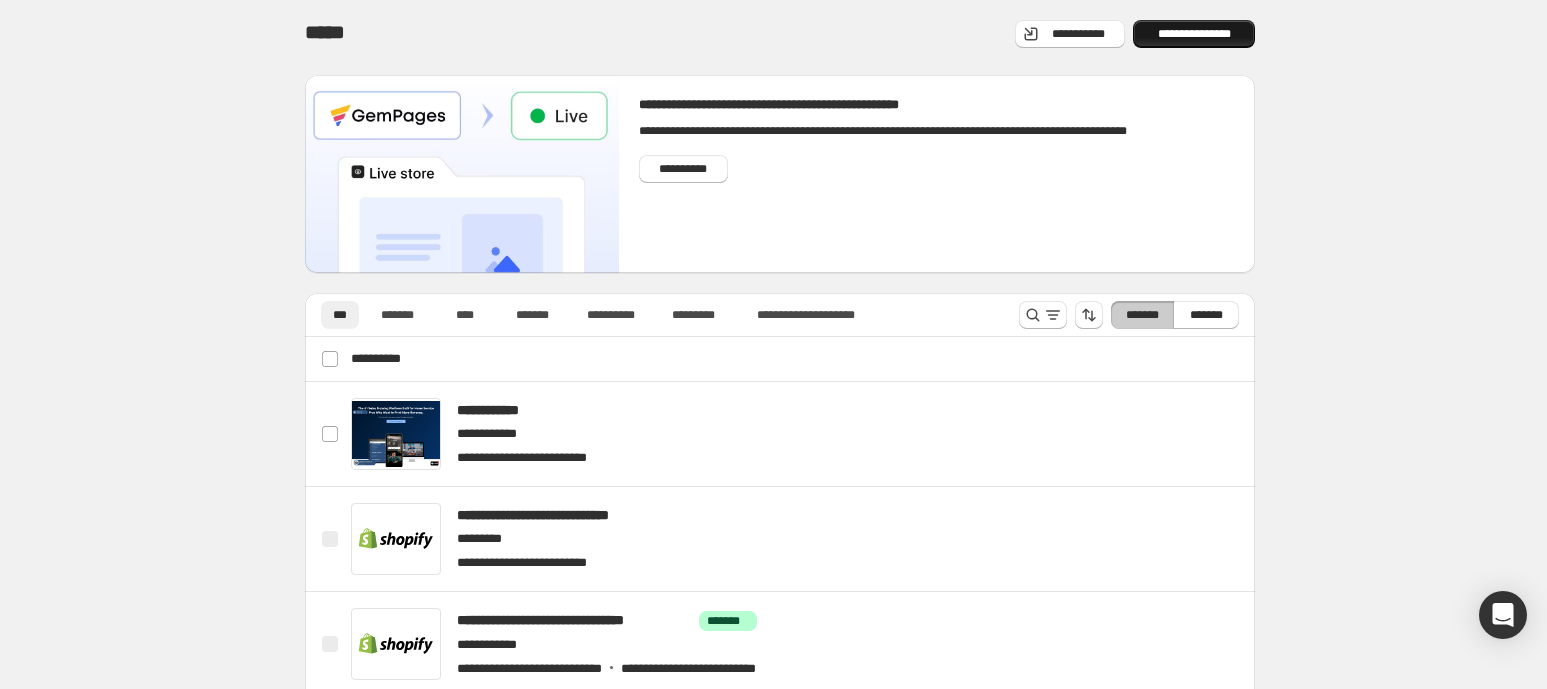 click on "**********" at bounding box center [1194, 34] 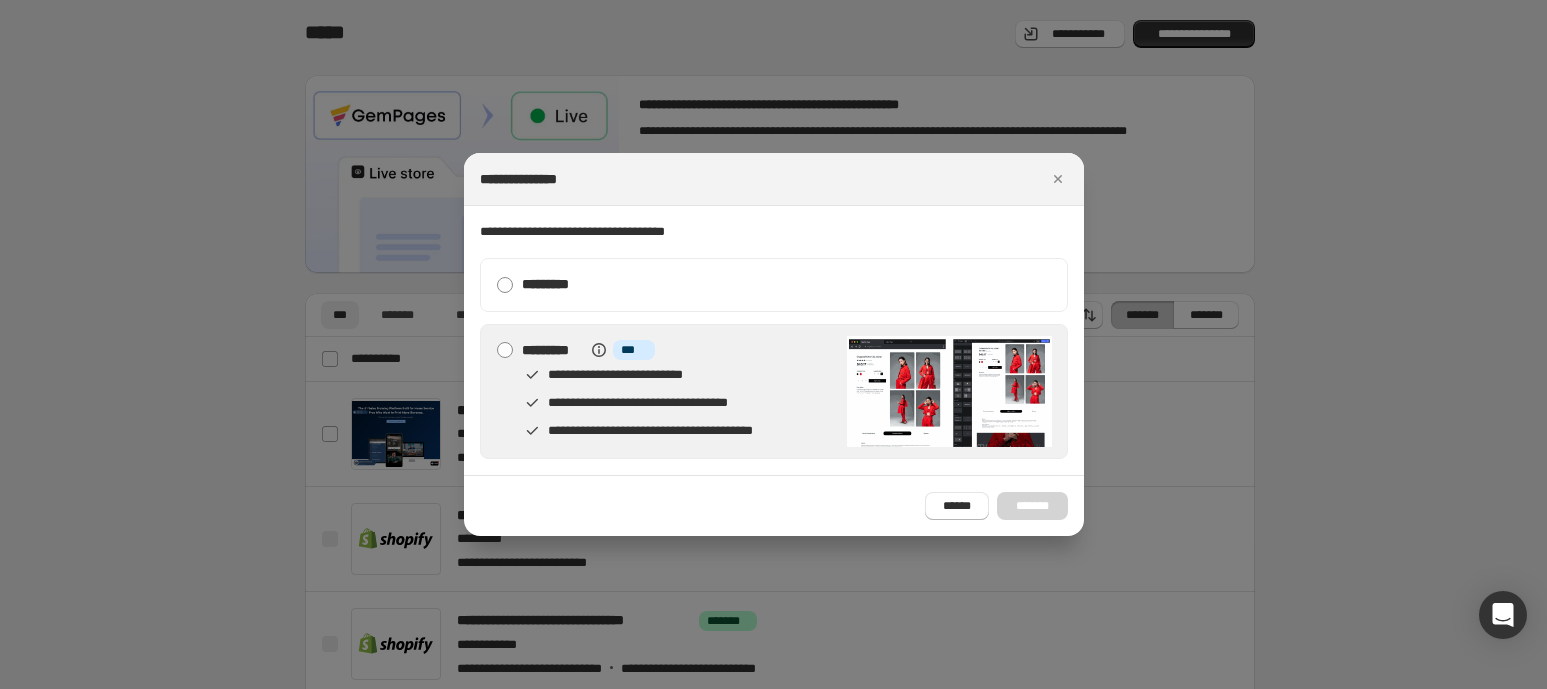 click on "**********" at bounding box center (615, 374) 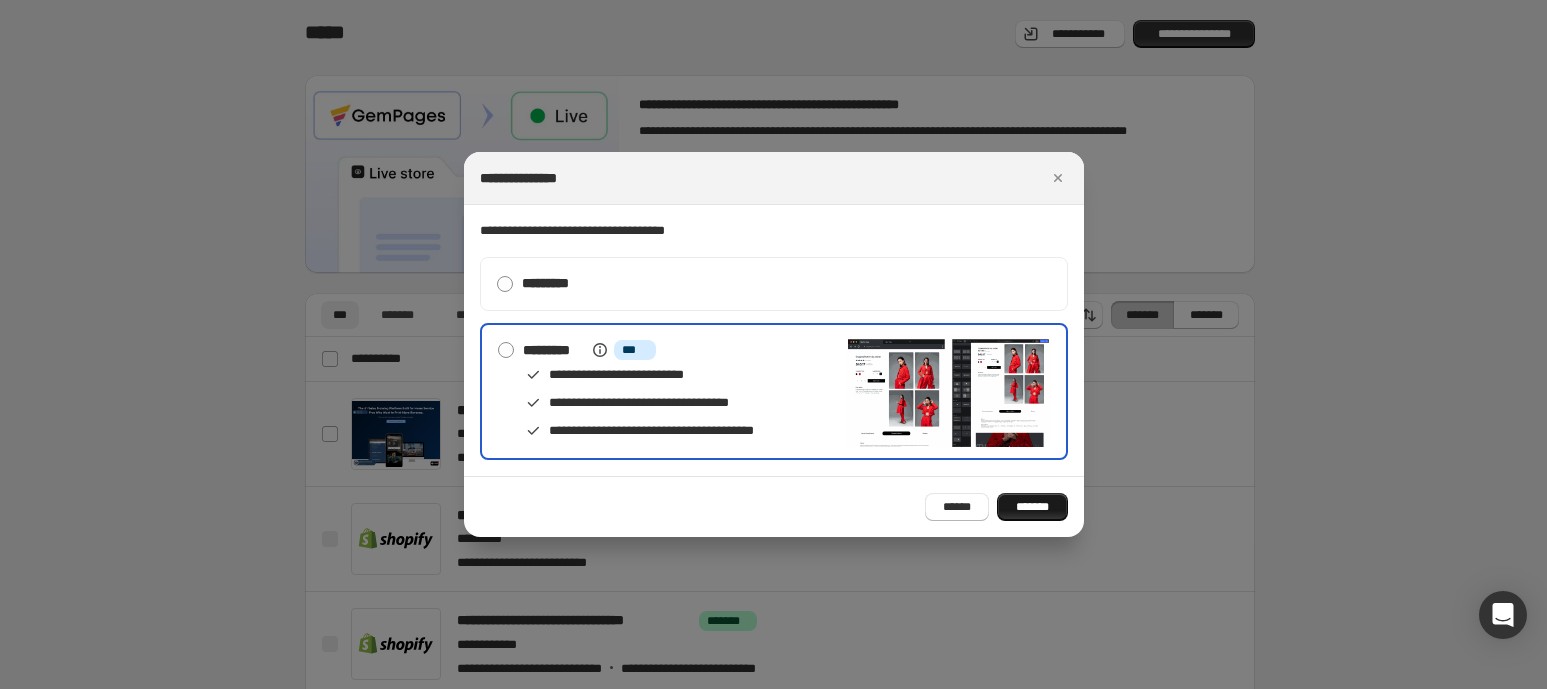 click on "*******" at bounding box center (1032, 507) 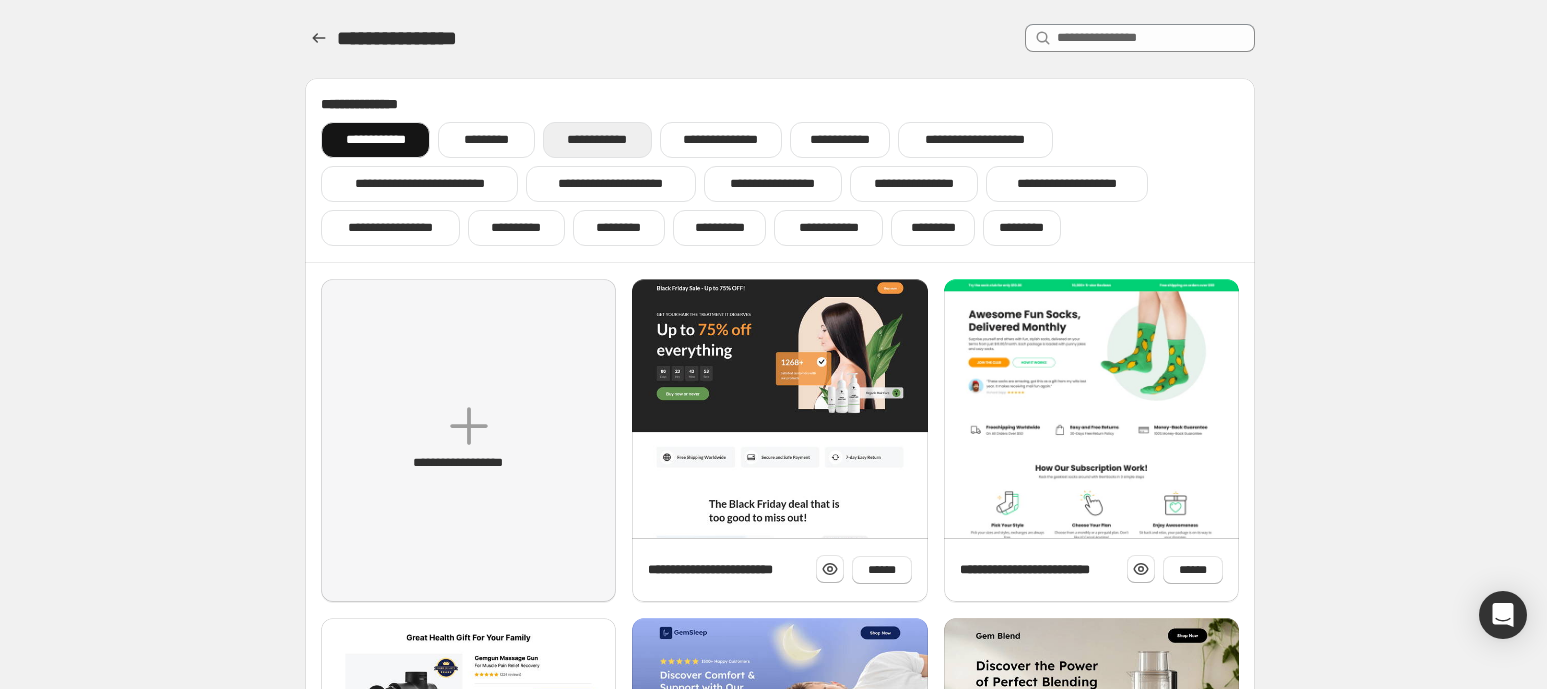 click on "**********" at bounding box center (597, 140) 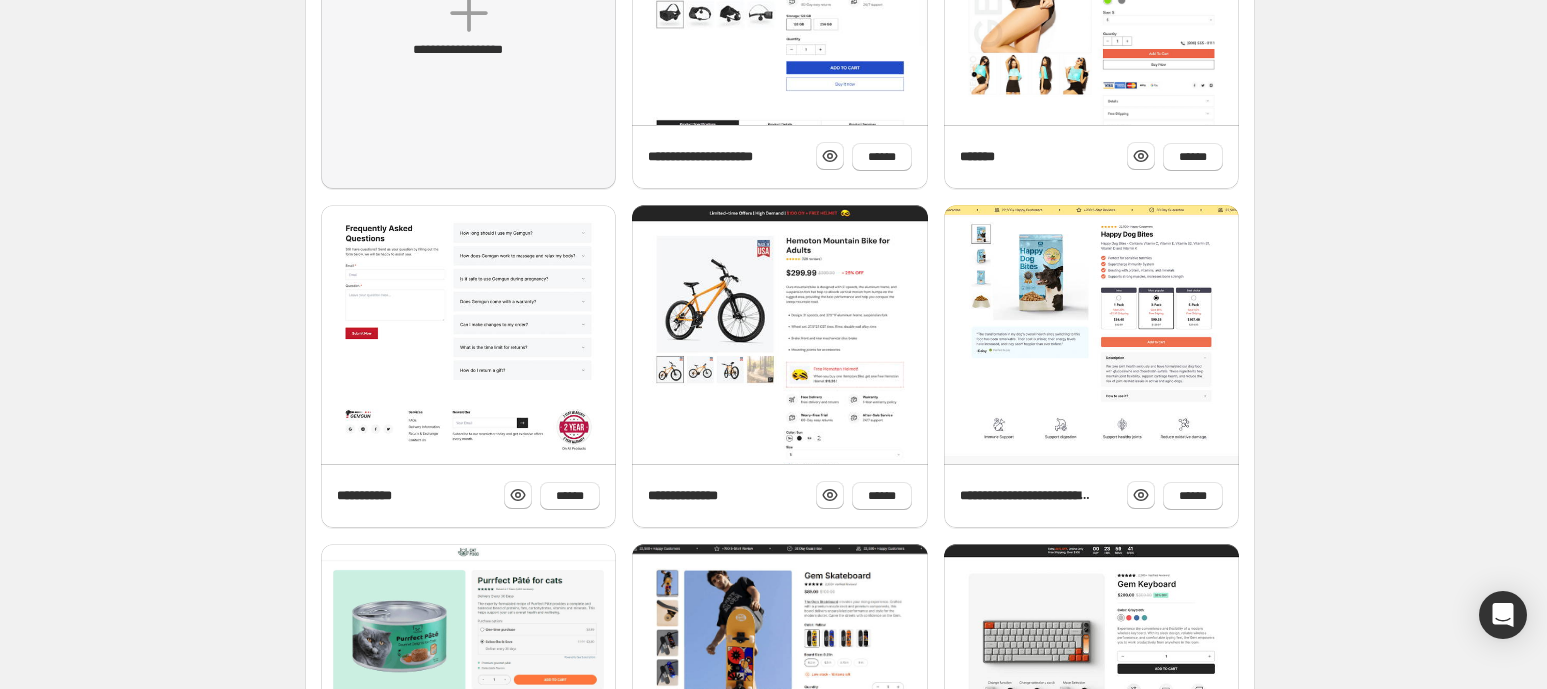scroll, scrollTop: 625, scrollLeft: 0, axis: vertical 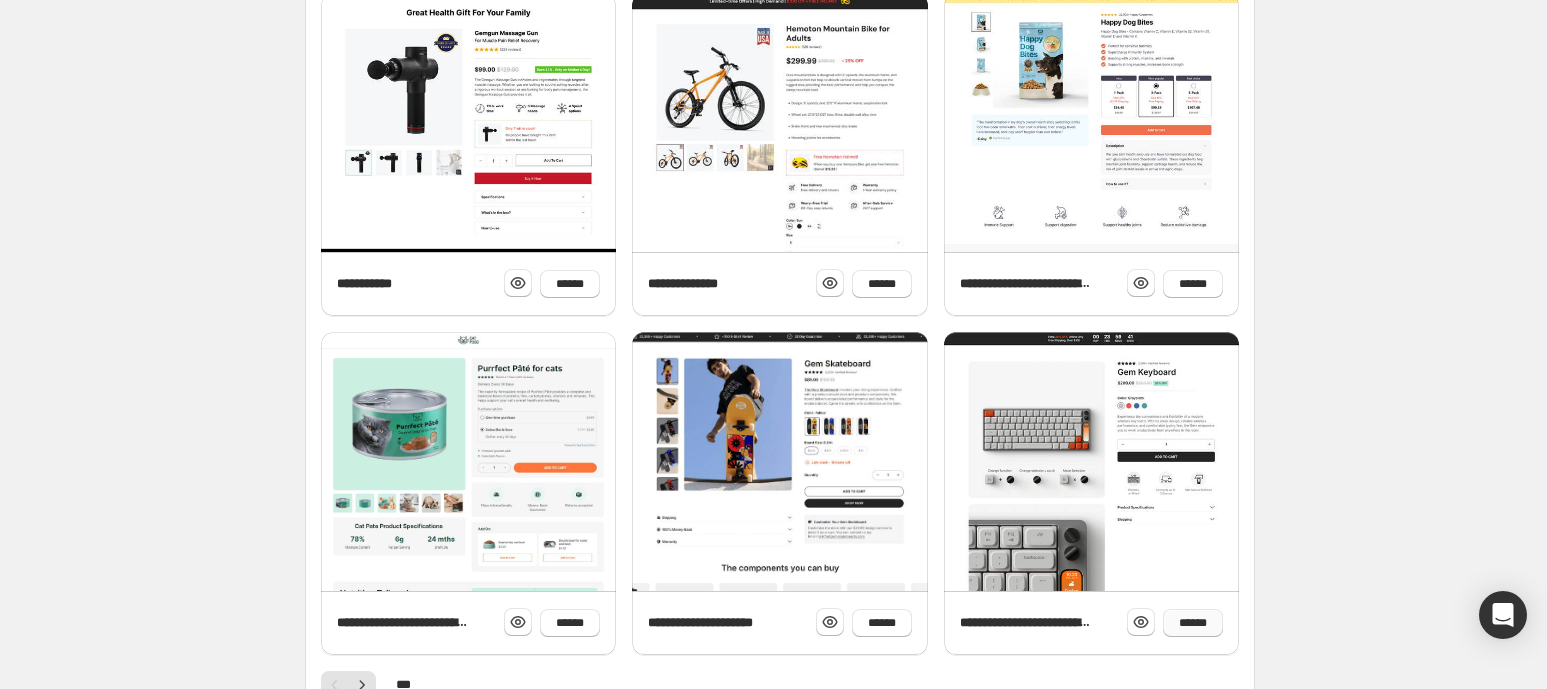 click on "******" at bounding box center [1193, 623] 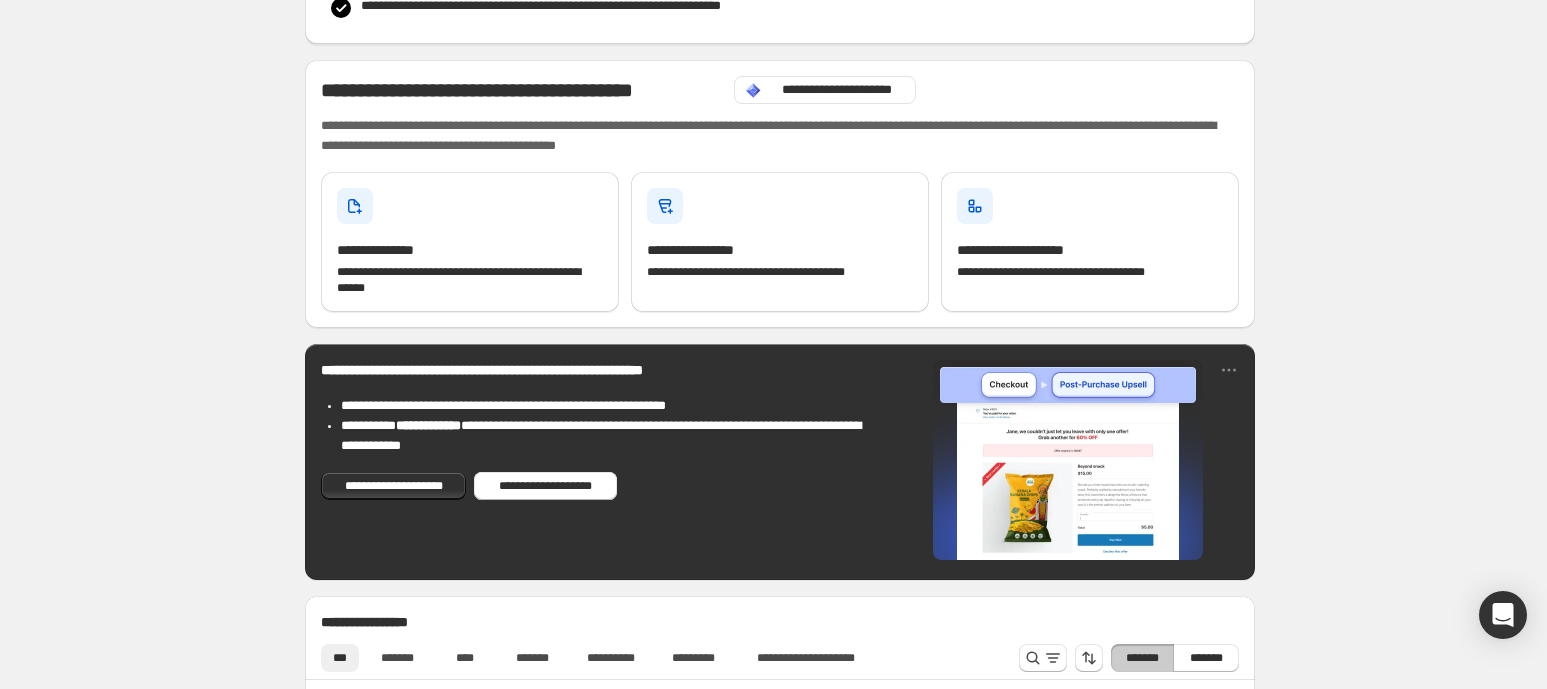 scroll, scrollTop: 750, scrollLeft: 0, axis: vertical 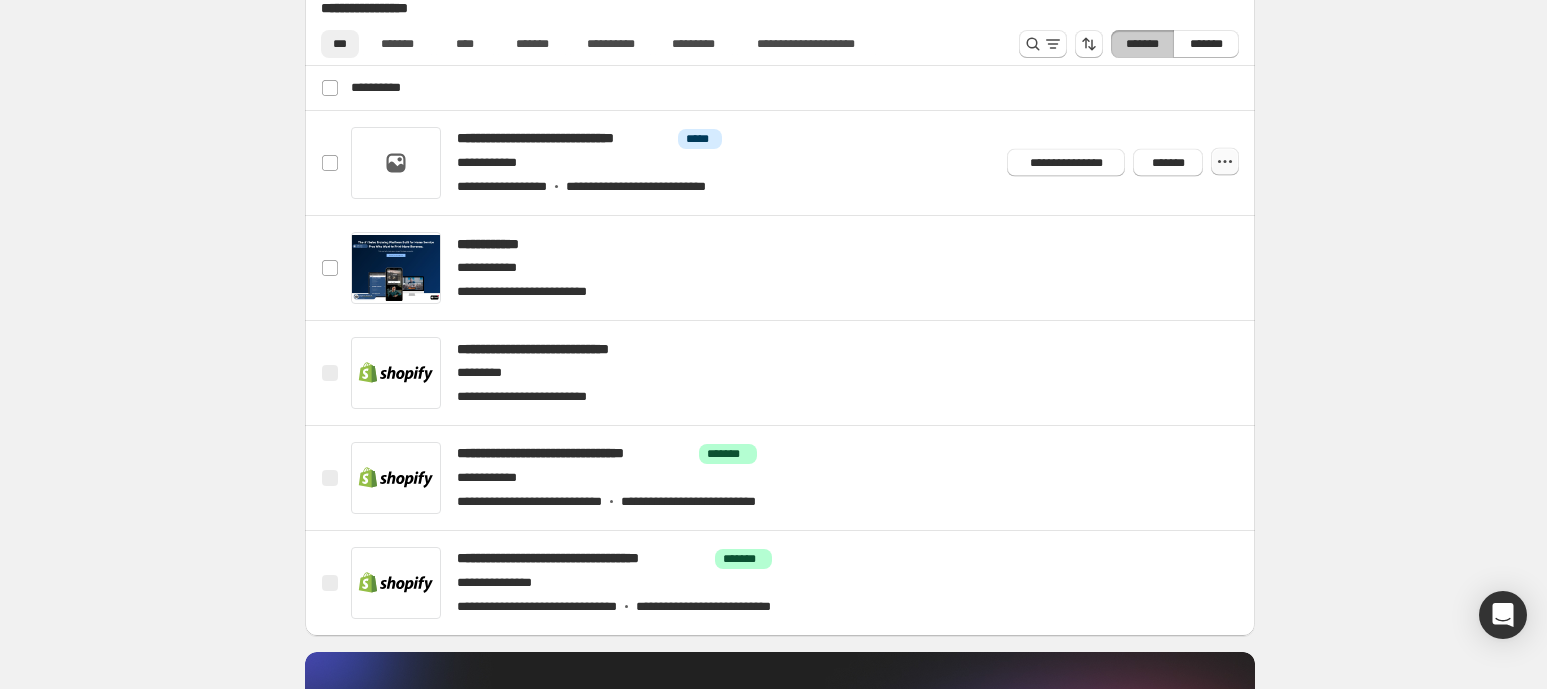 click 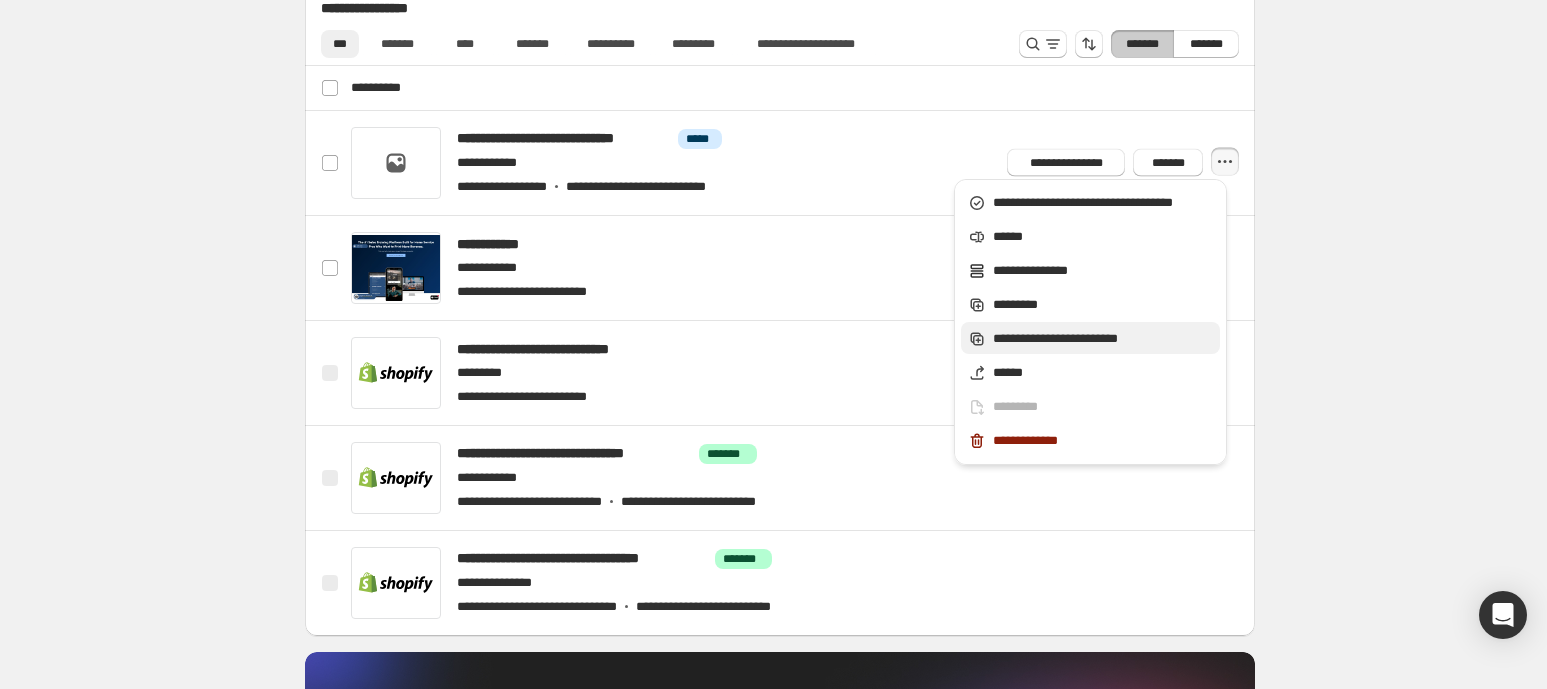 click on "**********" at bounding box center (1103, 339) 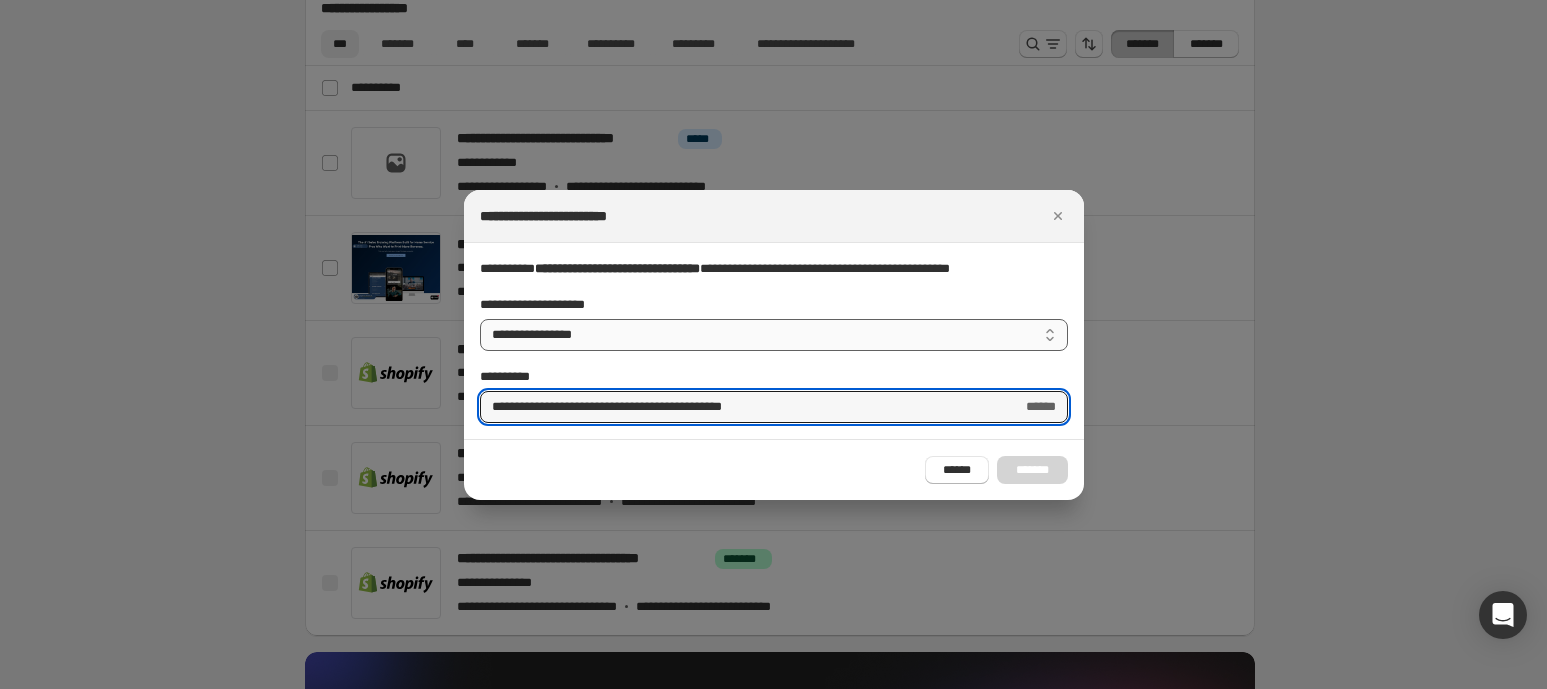 click on "**********" at bounding box center [774, 335] 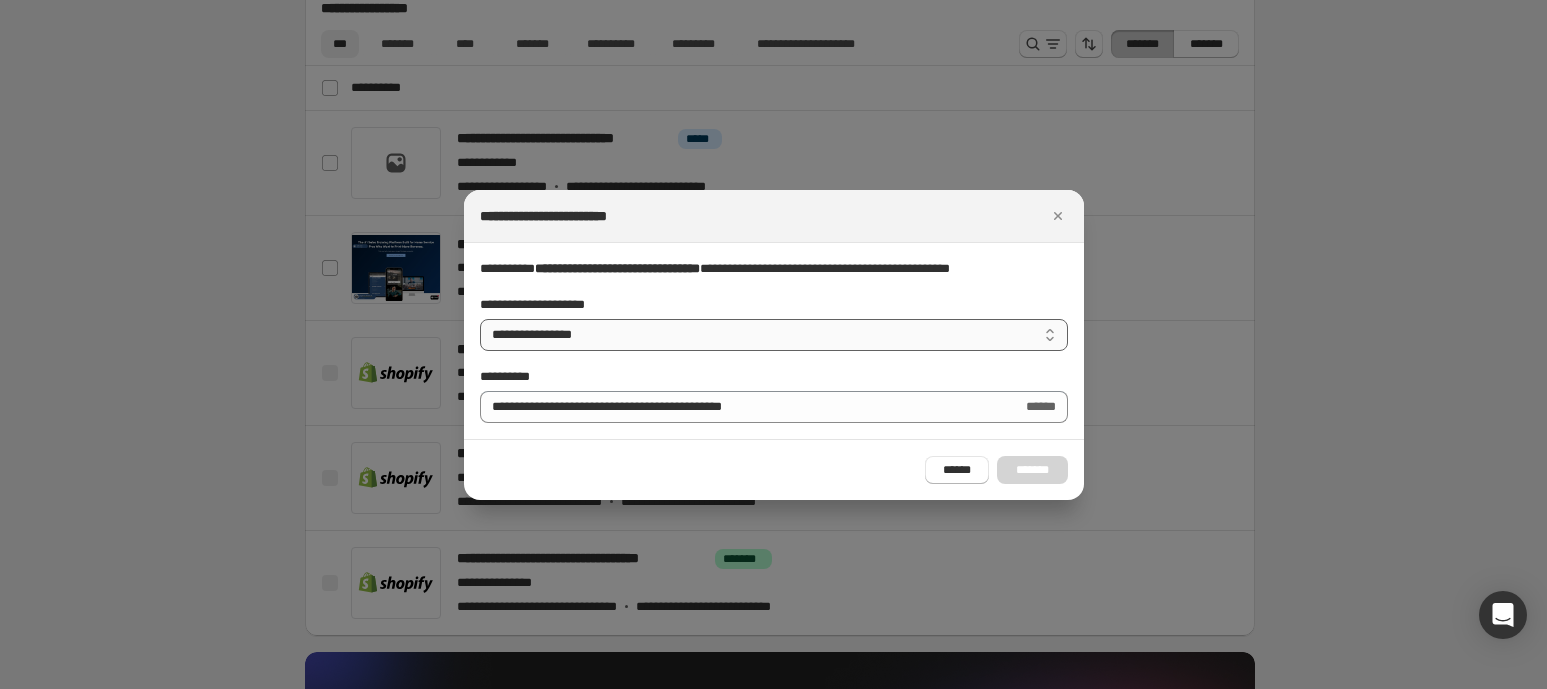 select on "*********" 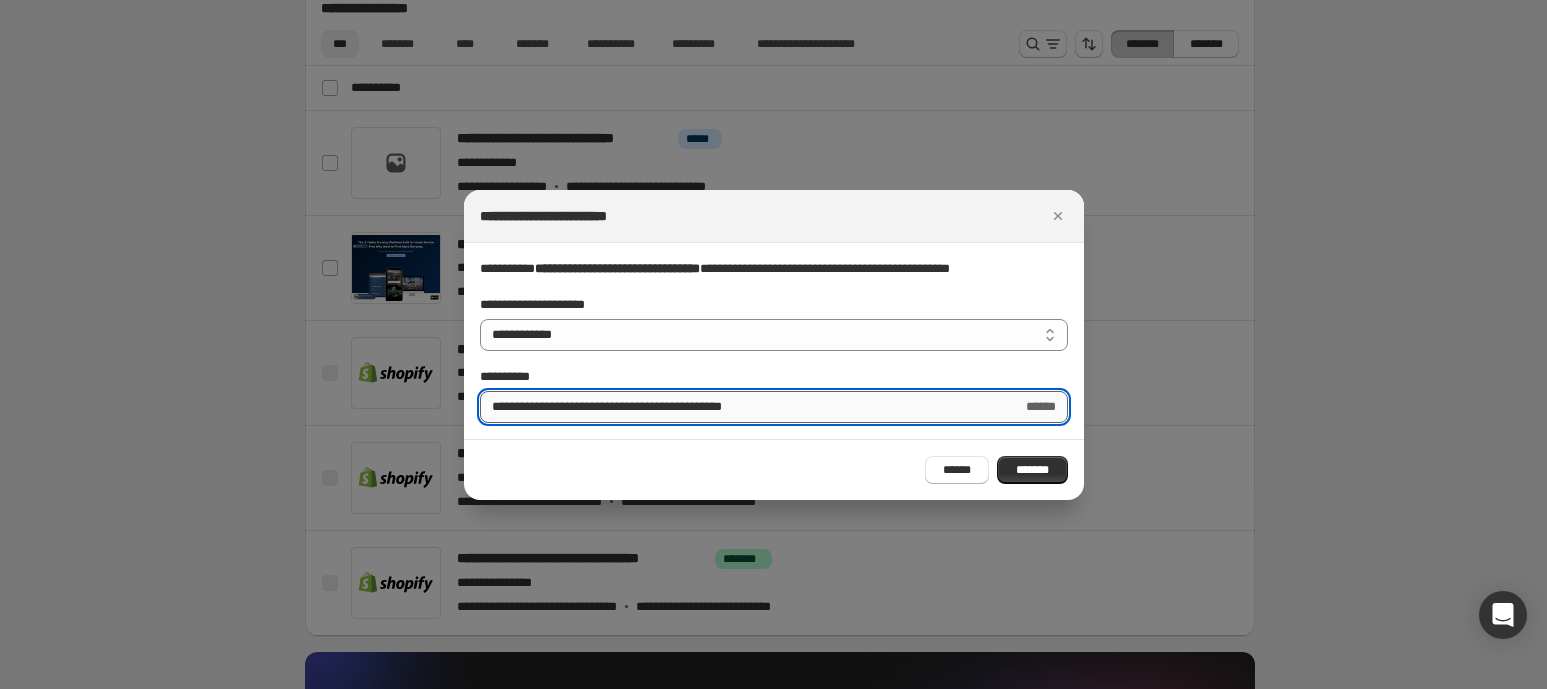 click on "**********" at bounding box center [743, 407] 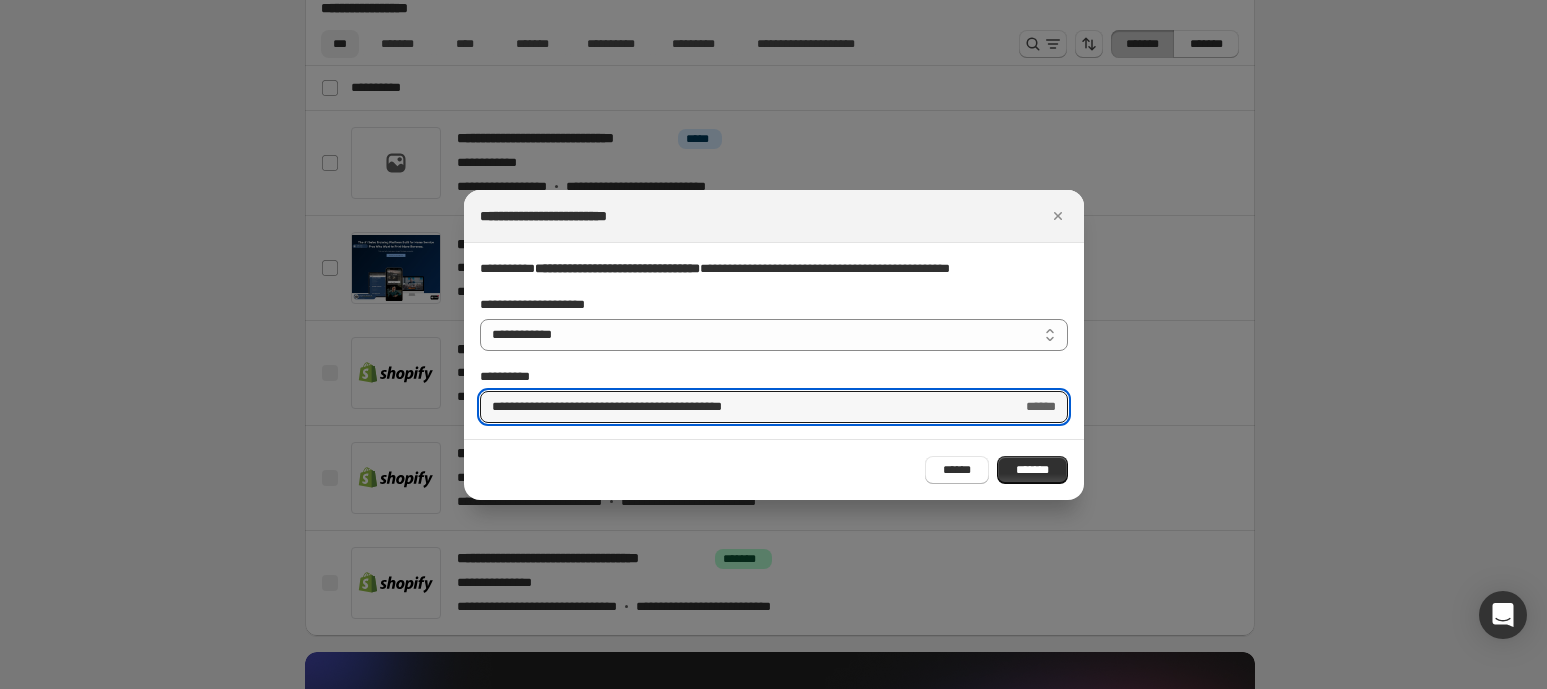 paste 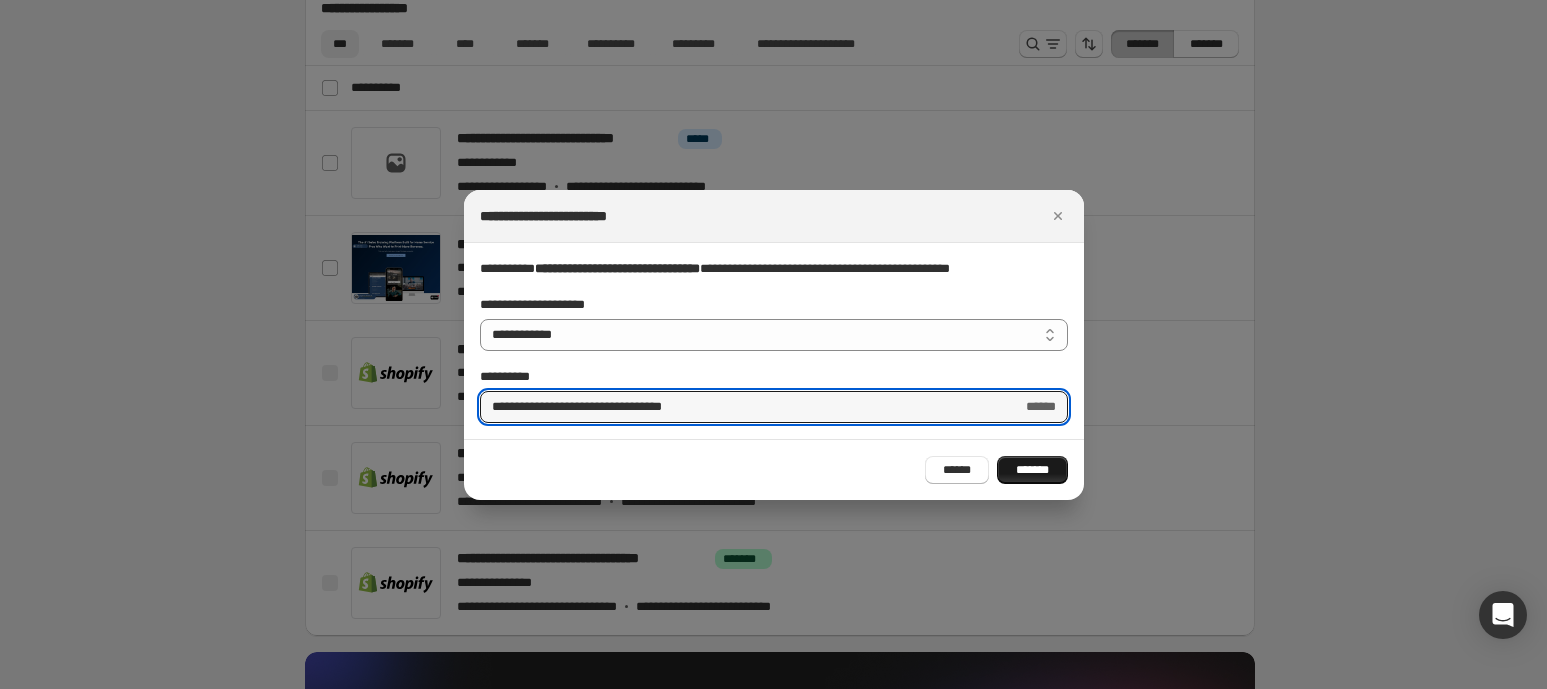 type on "**********" 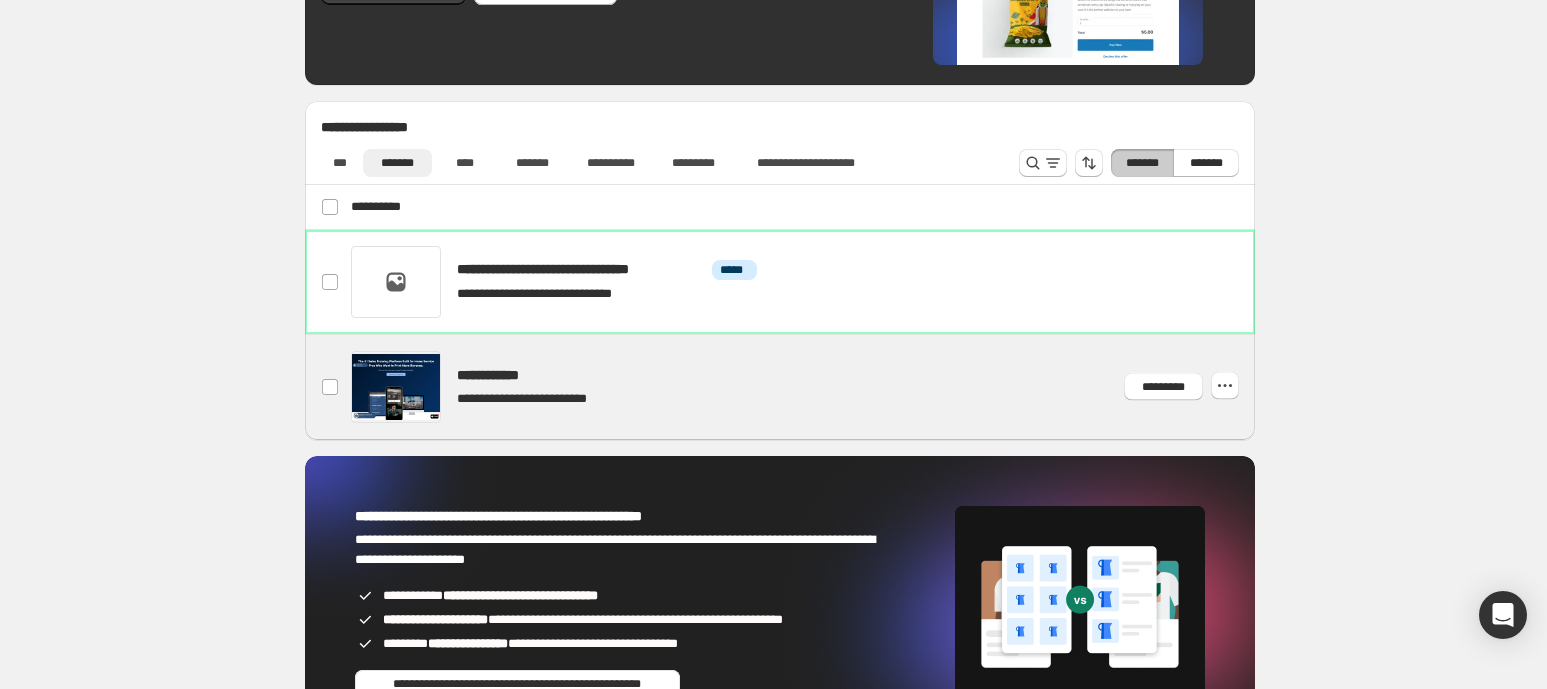 scroll, scrollTop: 625, scrollLeft: 0, axis: vertical 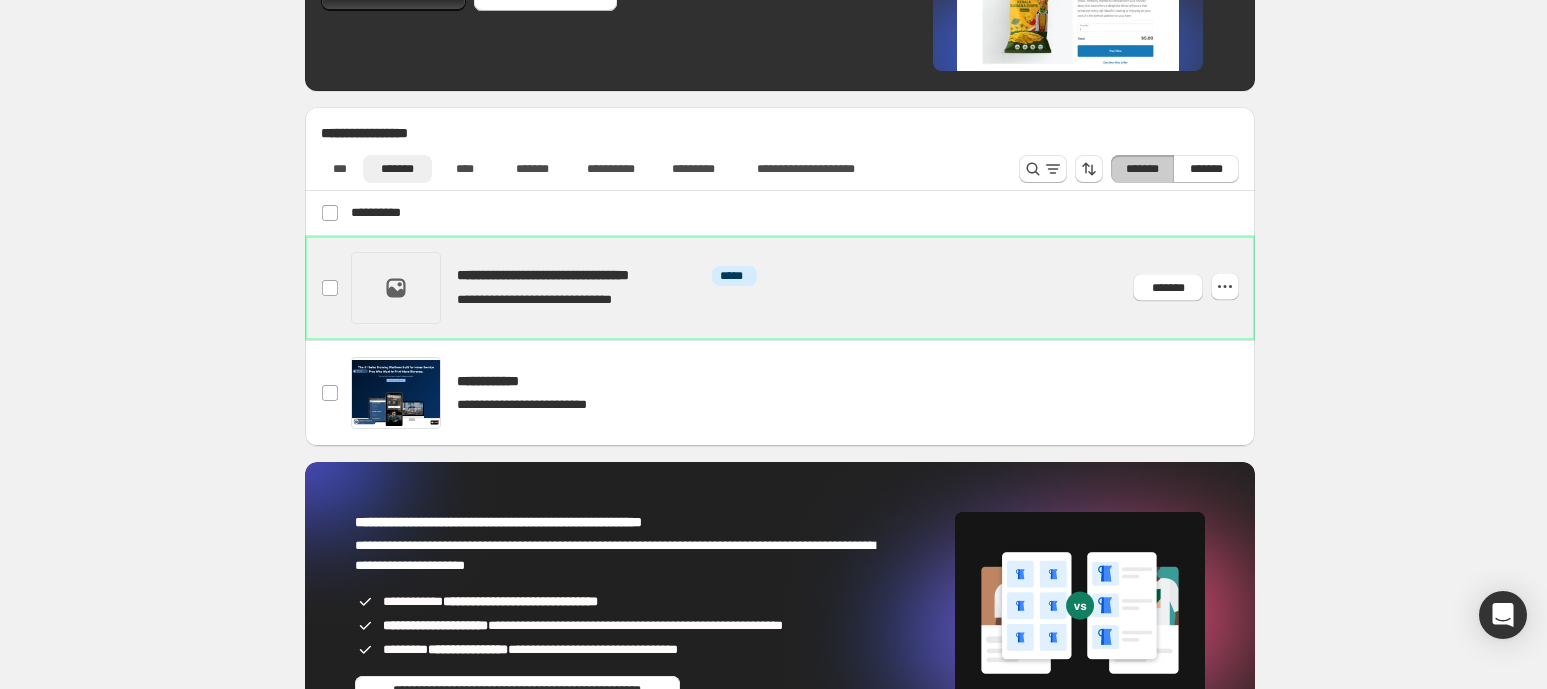 click at bounding box center (804, 288) 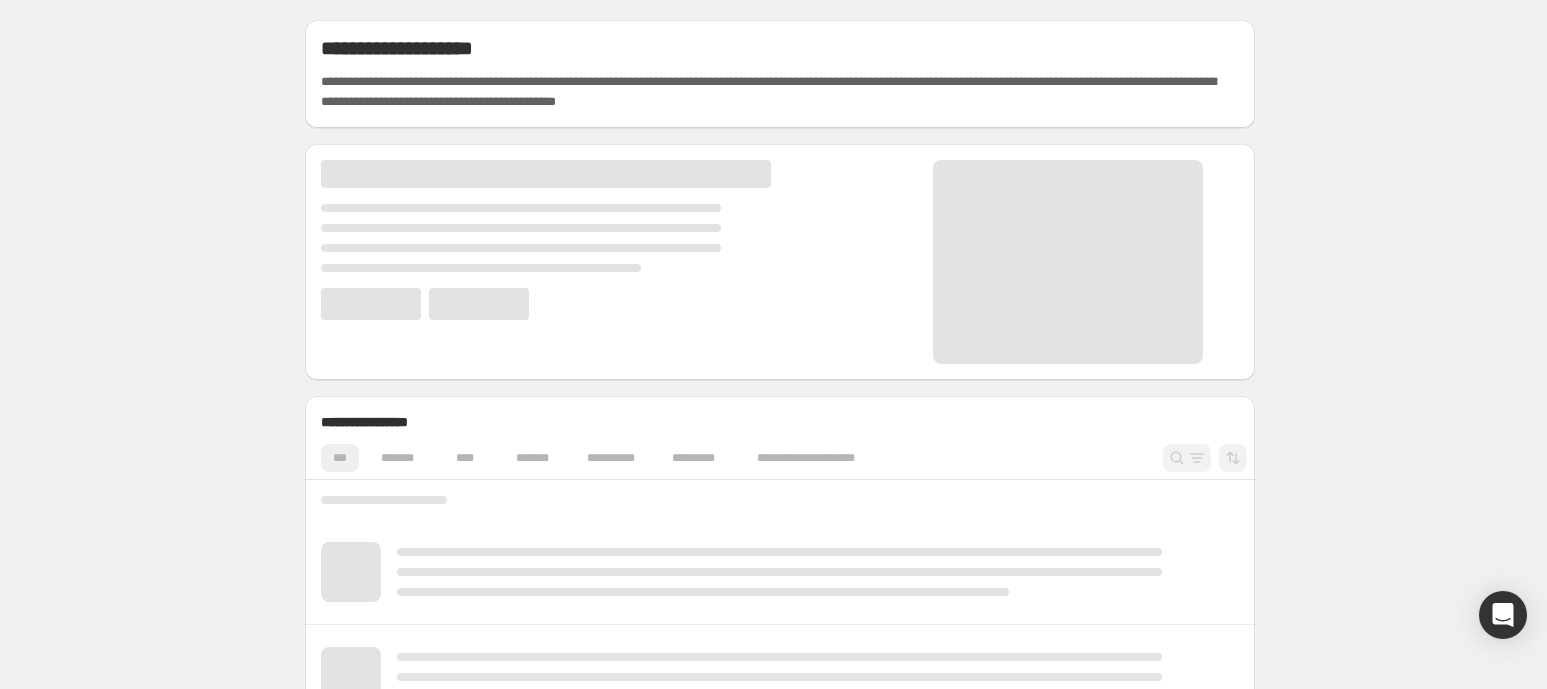 scroll, scrollTop: 0, scrollLeft: 0, axis: both 